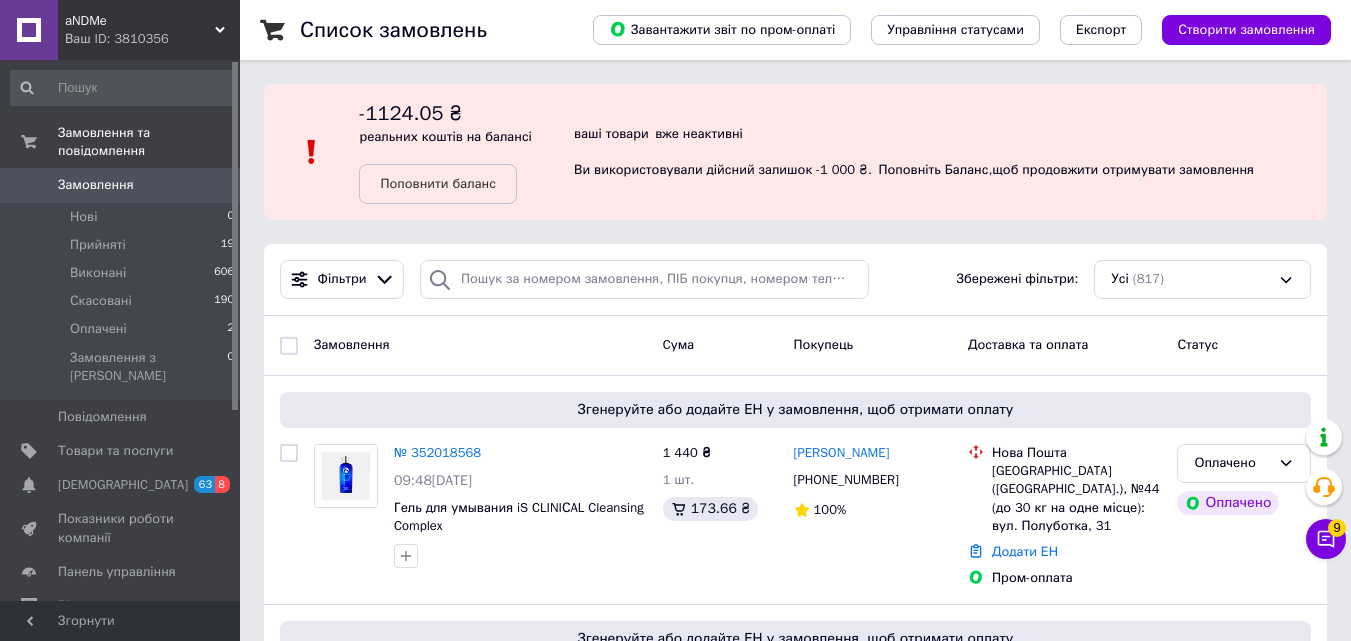 scroll, scrollTop: 560, scrollLeft: 0, axis: vertical 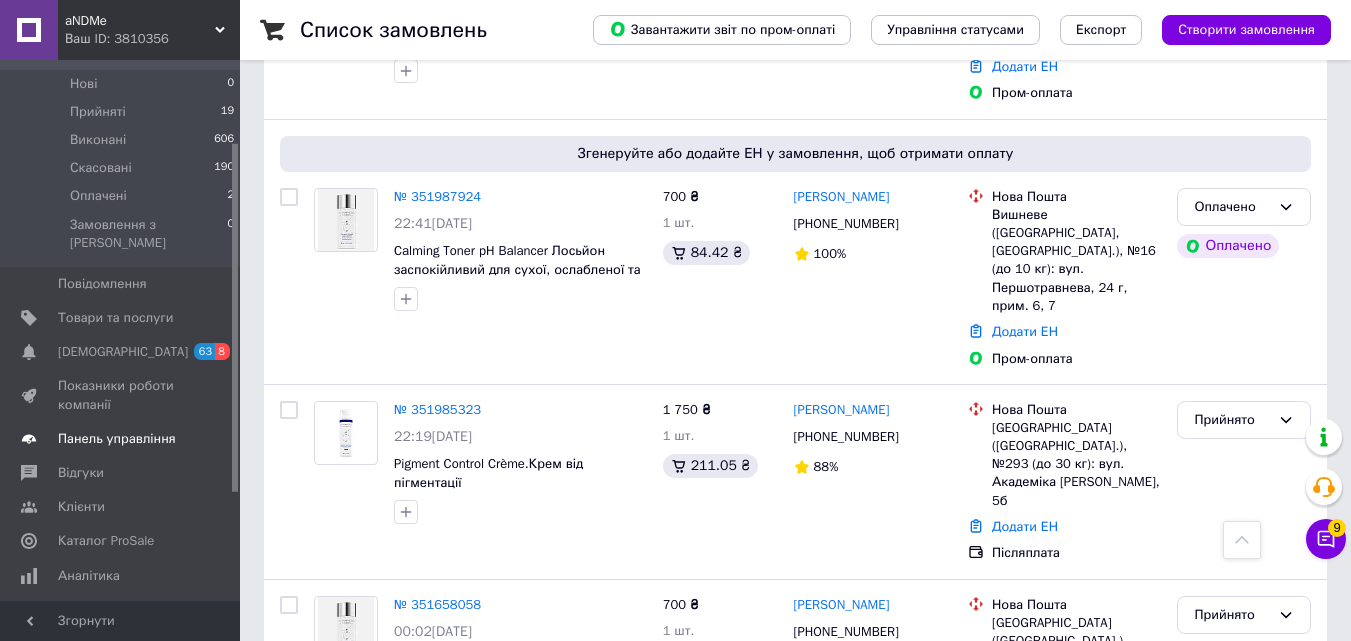 drag, startPoint x: 234, startPoint y: 315, endPoint x: 239, endPoint y: 401, distance: 86.145226 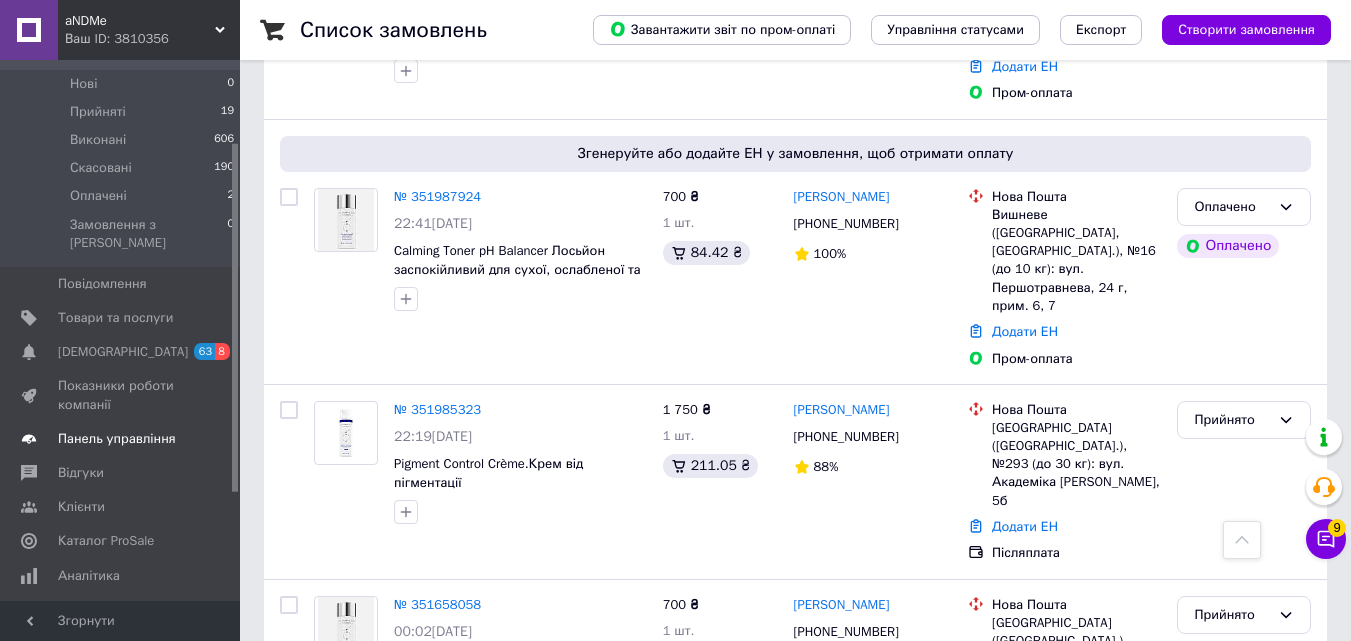 click on "Замовлення та повідомлення Замовлення 0 Нові 0 Прийняті 19 Виконані 606 Скасовані 190 Оплачені 2 Замовлення з Розетки 0 Повідомлення 0 Товари та послуги Сповіщення 63 8 Показники роботи компанії Панель управління Відгуки Клієнти Каталог ProSale Аналітика Управління сайтом Гаманець компанії Маркет Налаштування Тарифи та рахунки Prom мікс 1000 (3 місяці)" at bounding box center (120, 330) 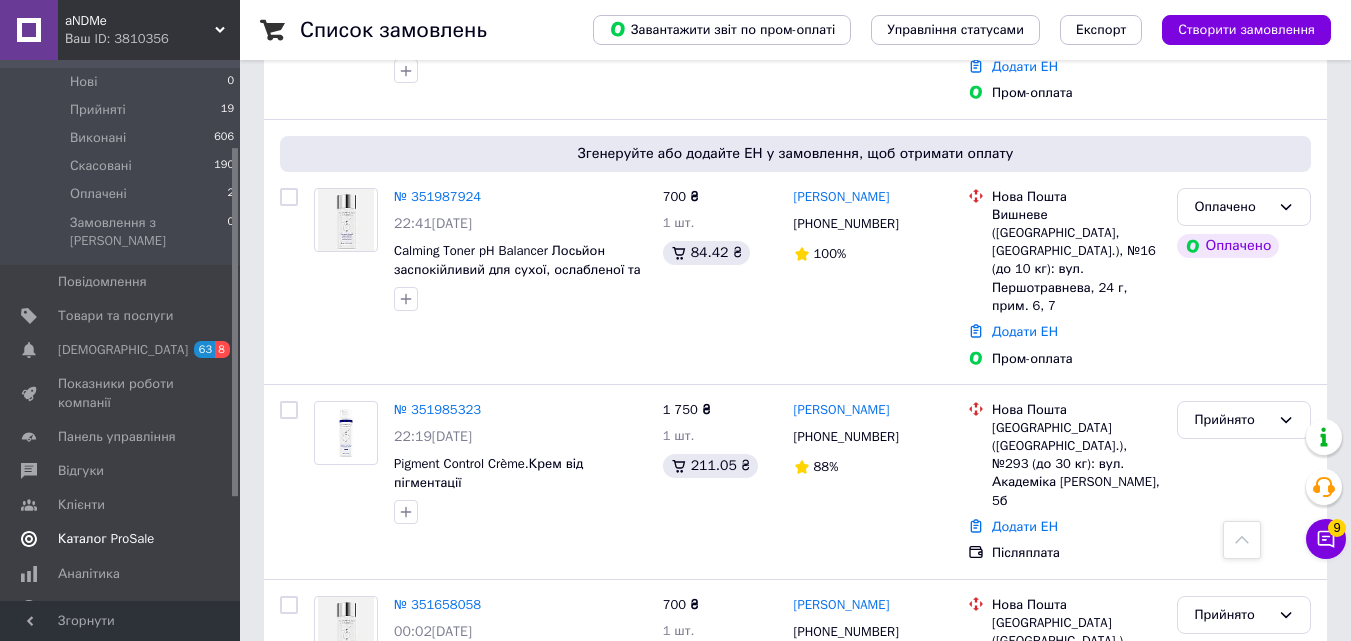 click on "Каталог ProSale" at bounding box center [123, 539] 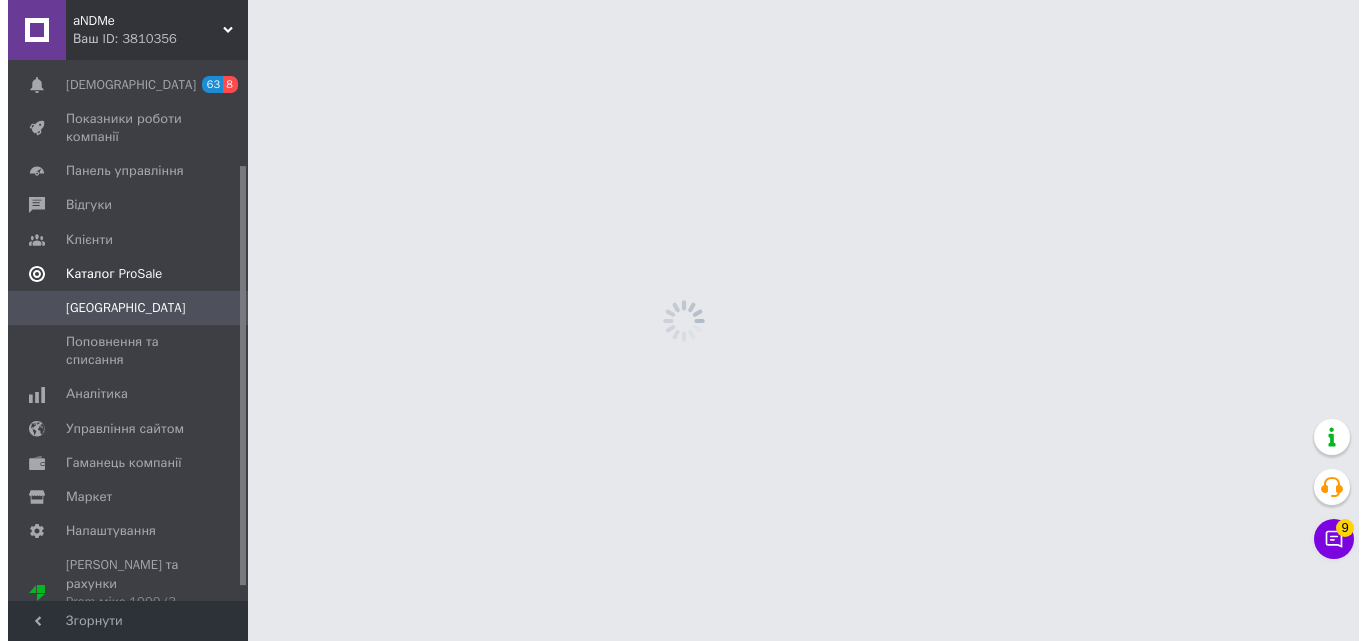 scroll, scrollTop: 0, scrollLeft: 0, axis: both 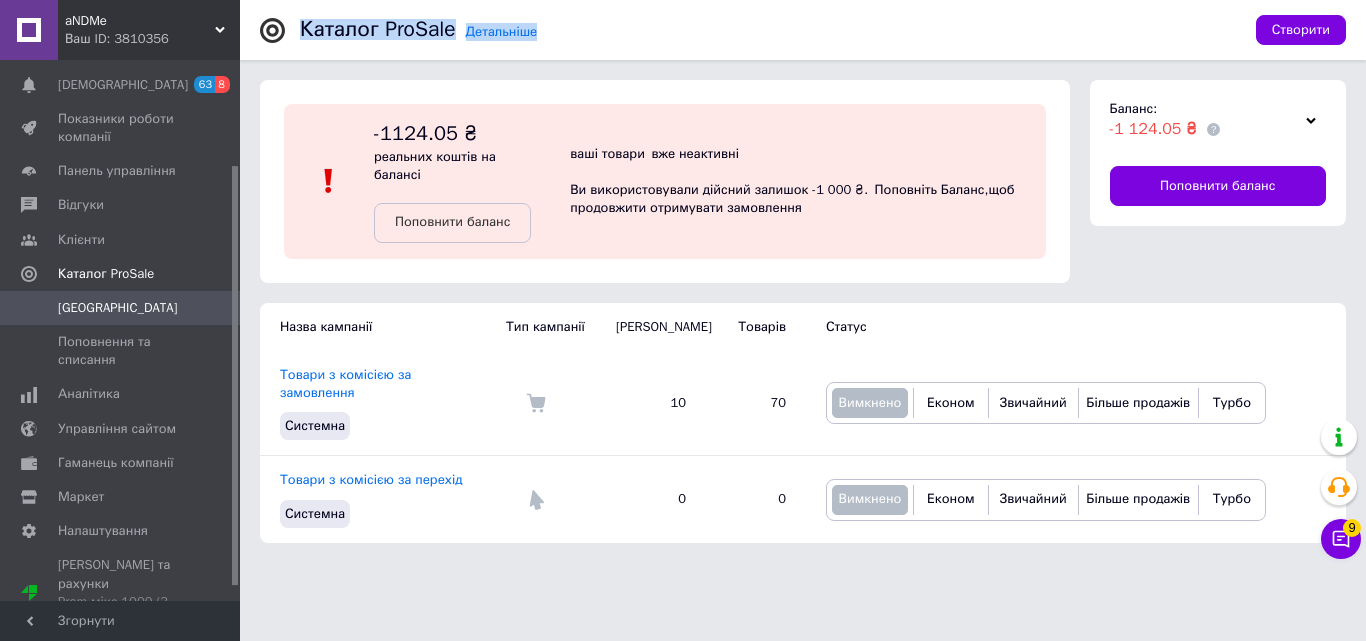 drag, startPoint x: 1365, startPoint y: 28, endPoint x: 819, endPoint y: 74, distance: 547.9343 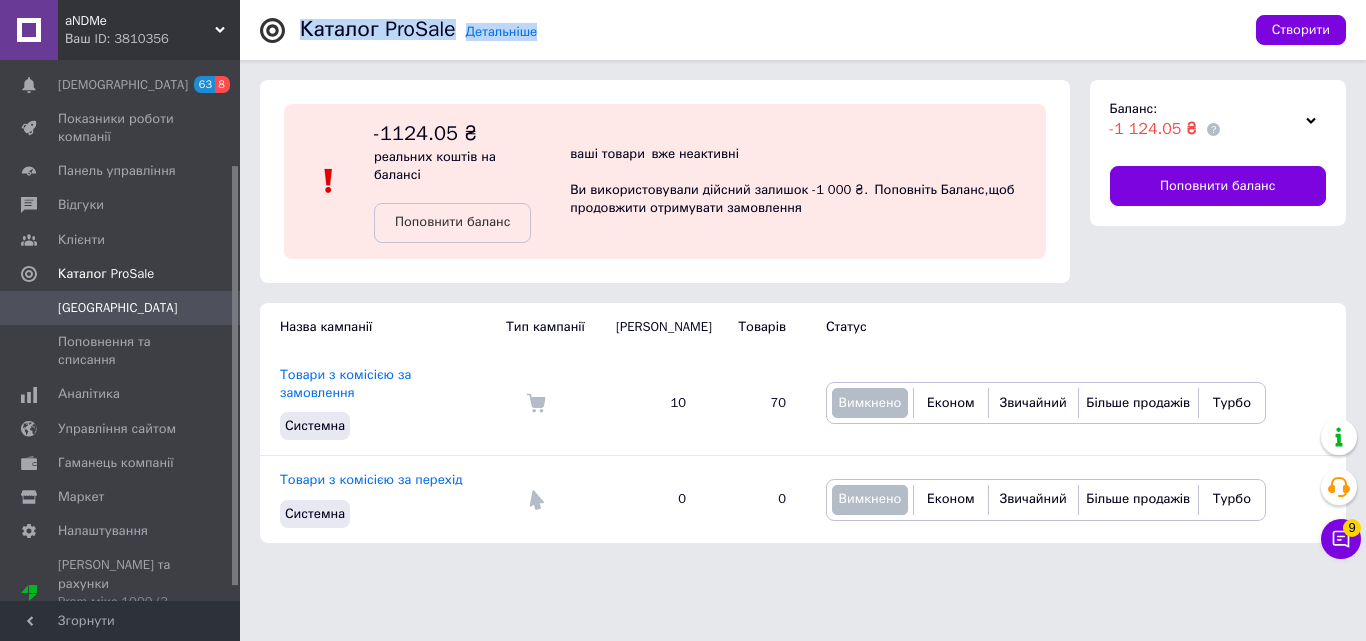 click on "Детальніше Каталог ProSale Створити -1124.05 ₴ реальних коштів на балансі Поповнити баланс ваші товари   вже неактивні Ви використовували дійсний залишок -1 000 ₴.   Поповніть [PERSON_NAME] ,  щоб продовжити отримувати замовлення Баланс: -1 124.05 ₴ Поповнити баланс Назва кампанії Тип кампанії [PERSON_NAME] Статус Товари з комісією за замовлення Системна 10 70 Вимкнено Економ Звичайний Більше продажів Турбо Товари з комісією за перехід Системна 0 0 Вимкнено Економ Звичайний Більше продажів Турбо" at bounding box center [803, 281] 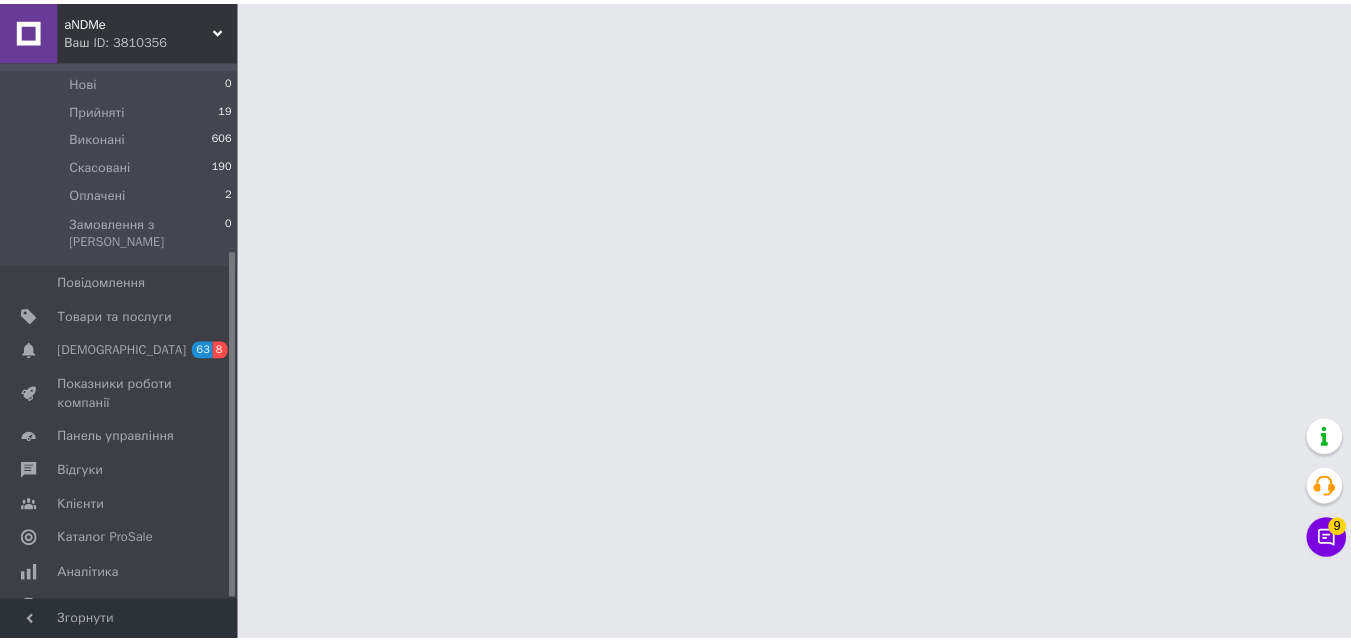 scroll, scrollTop: 296, scrollLeft: 0, axis: vertical 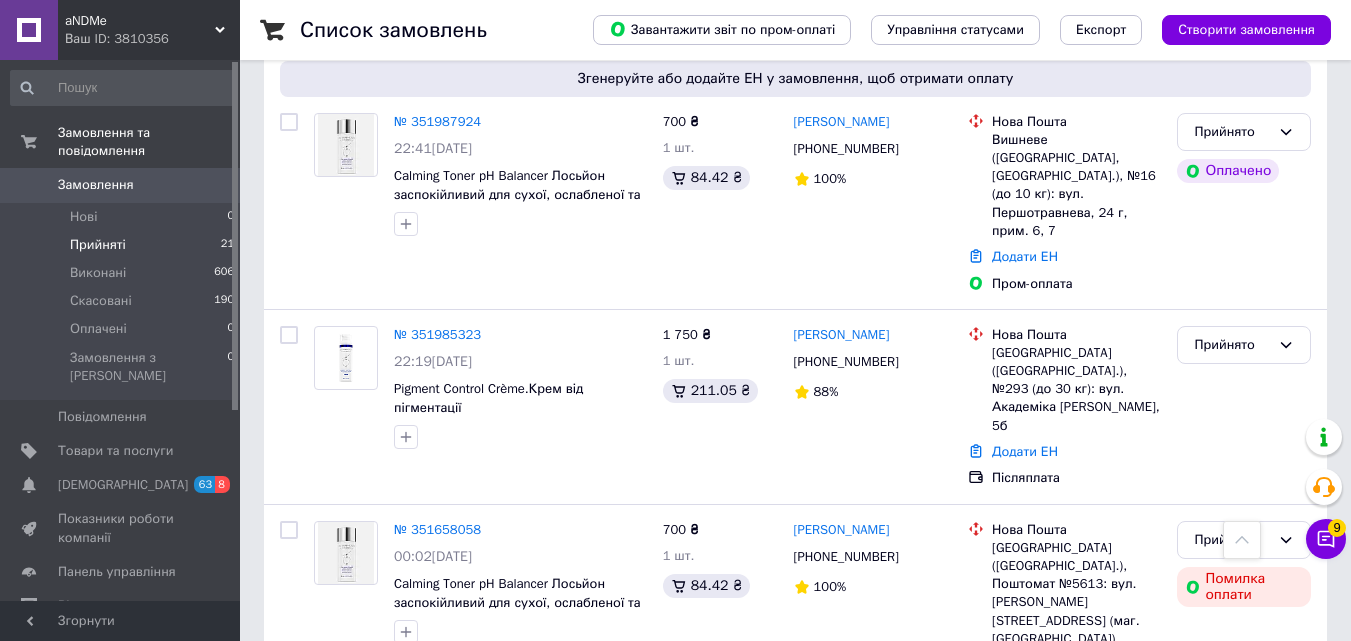 click on "Прийняті 21" at bounding box center (123, 245) 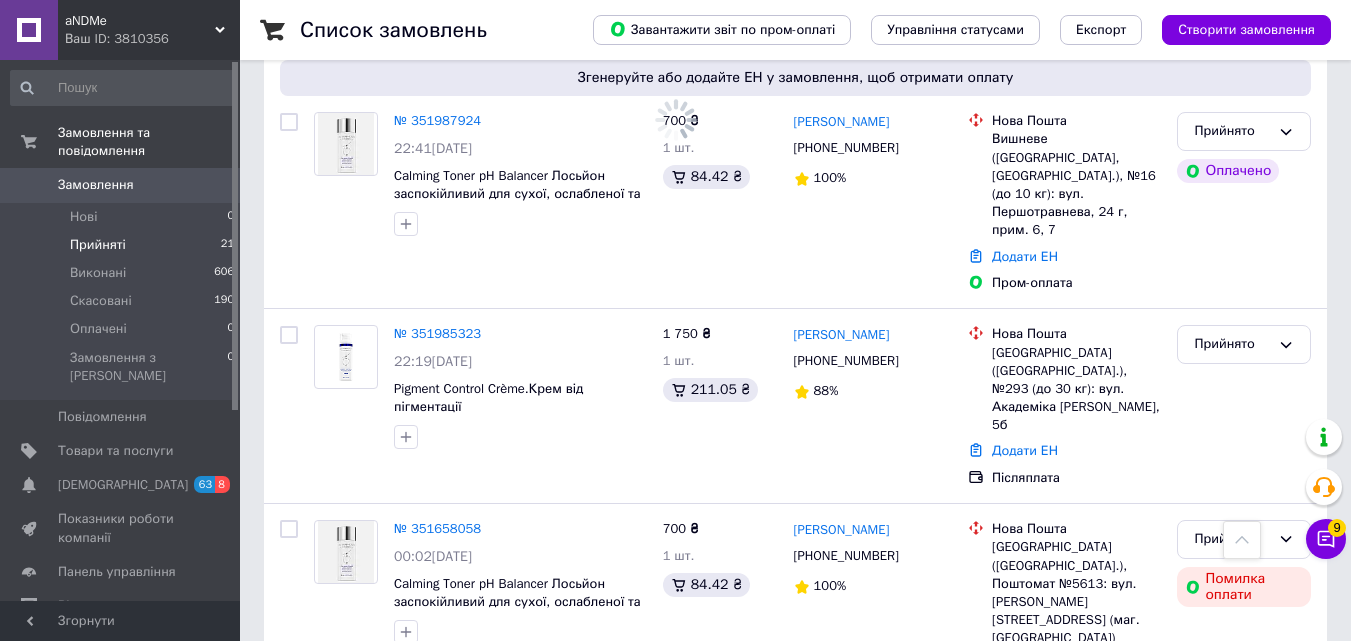 scroll, scrollTop: 2073, scrollLeft: 0, axis: vertical 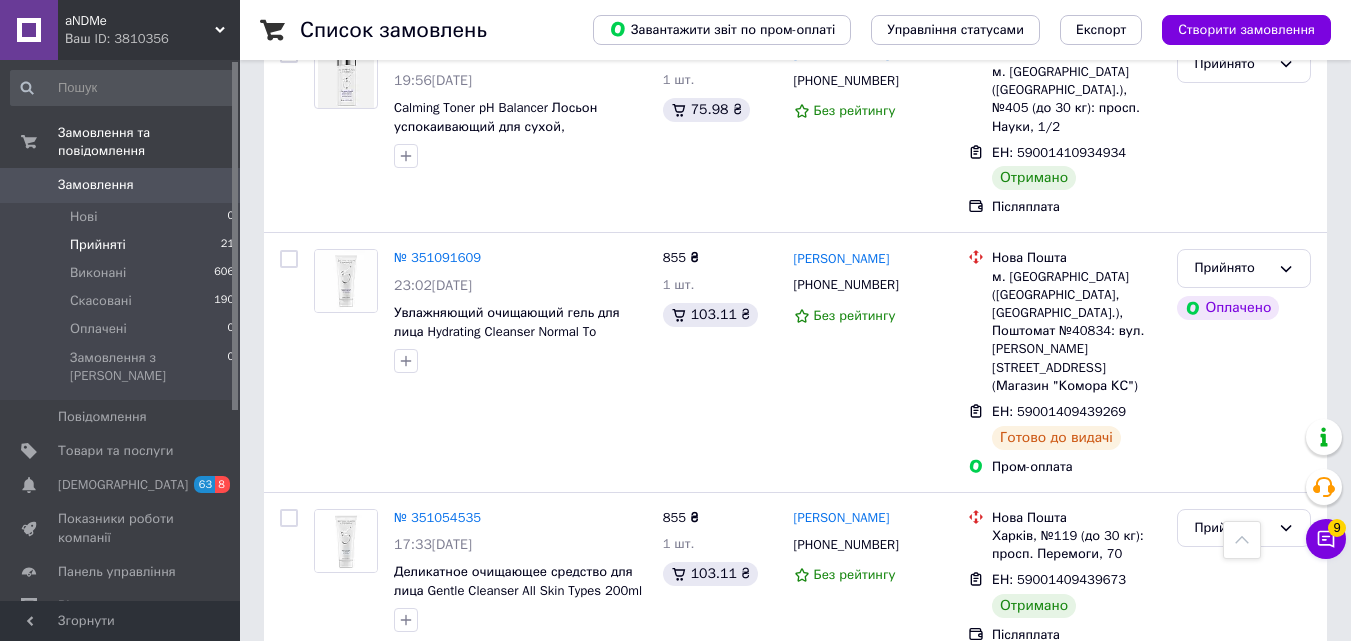click on "Прийняті" at bounding box center (98, 245) 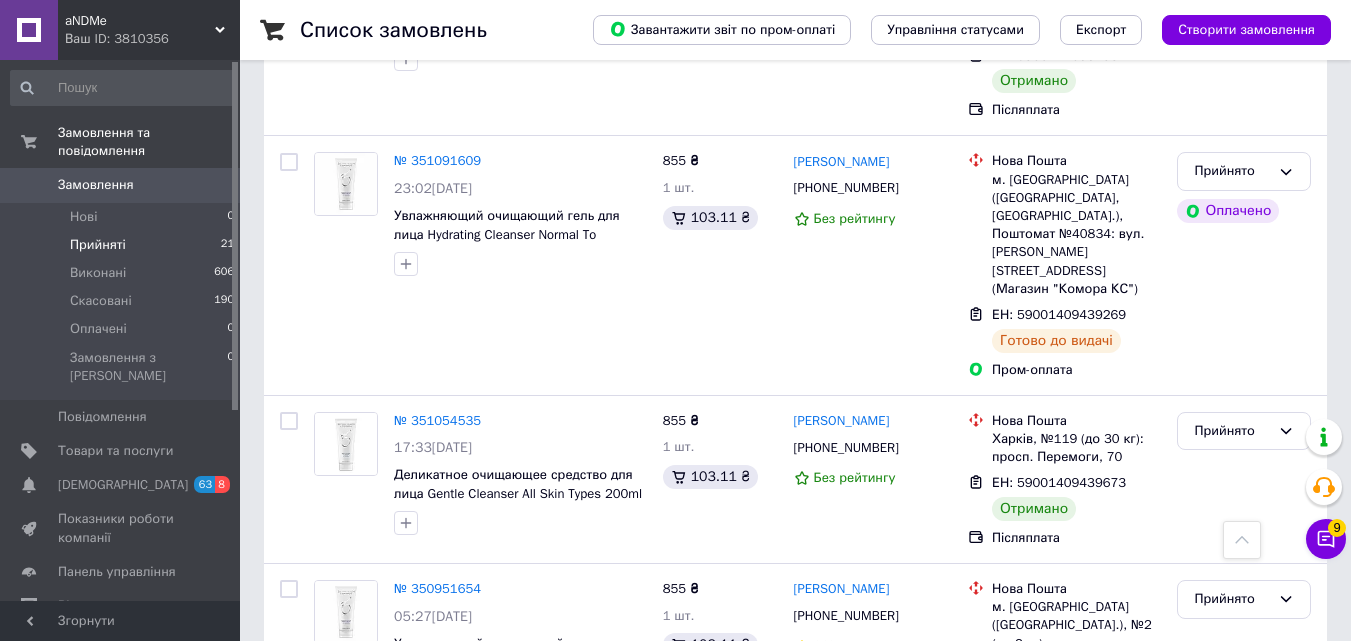 click on "по 20 позицій" at bounding box center [552, 1054] 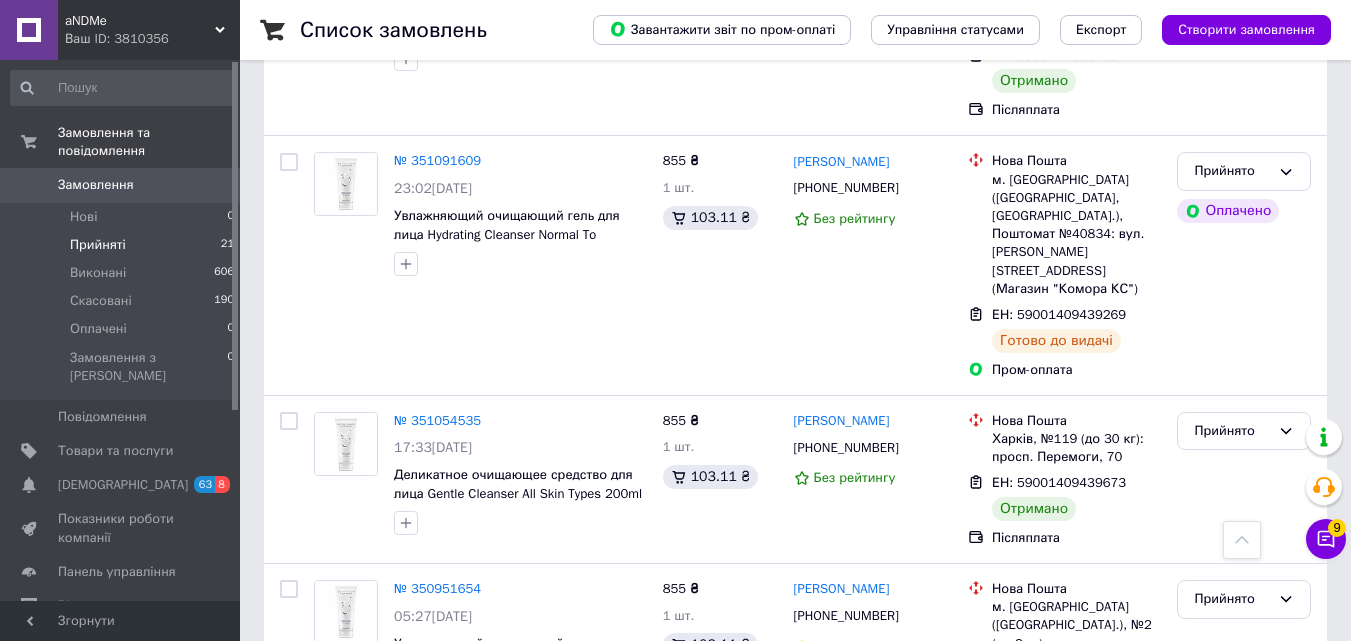 scroll, scrollTop: 3798, scrollLeft: 0, axis: vertical 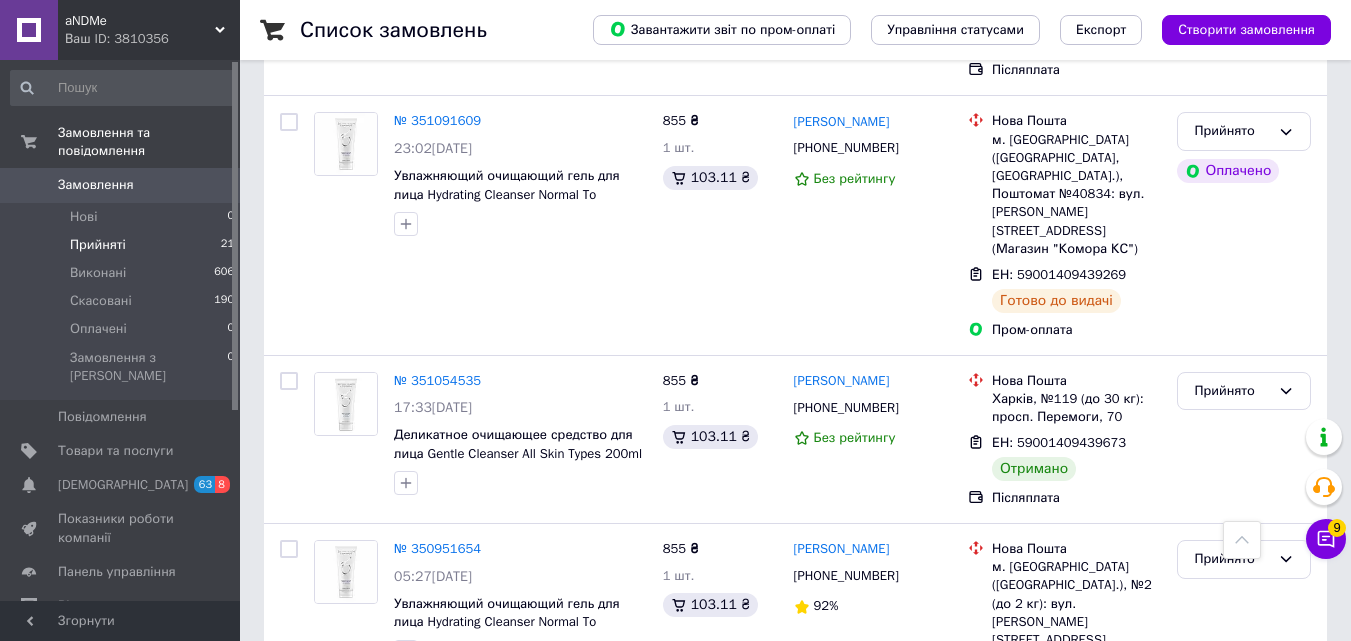 click on "по 50 позицій" at bounding box center [552, 1086] 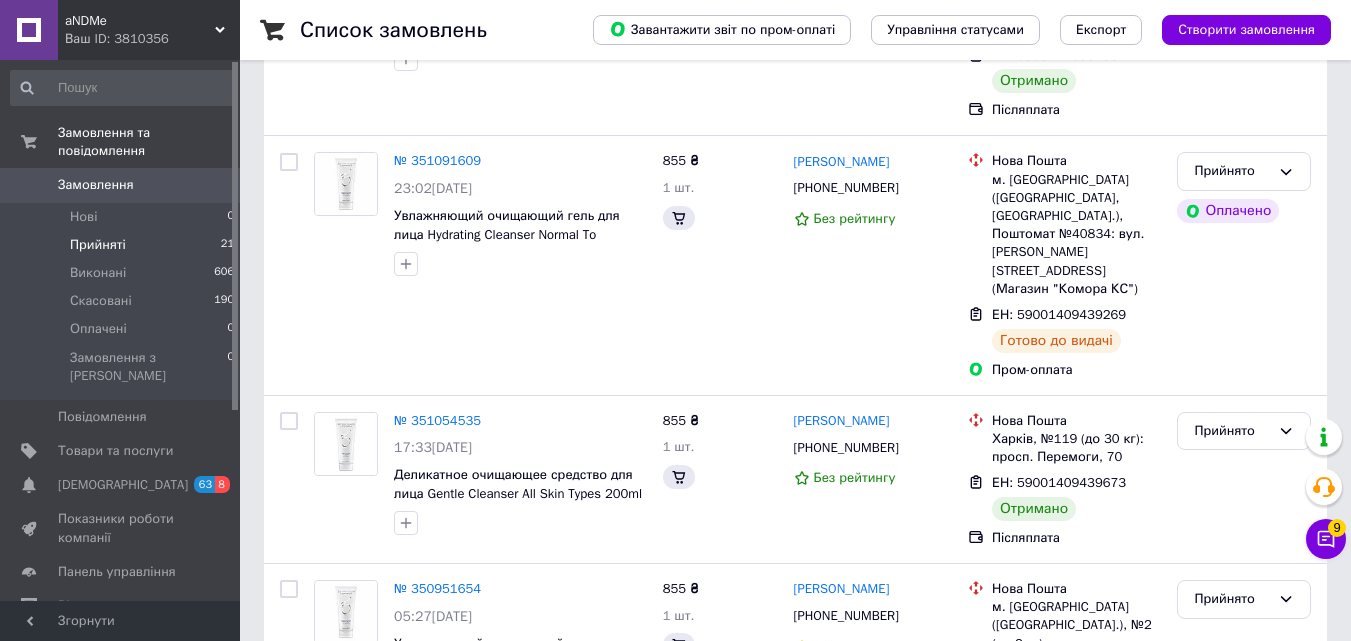 scroll, scrollTop: 0, scrollLeft: 0, axis: both 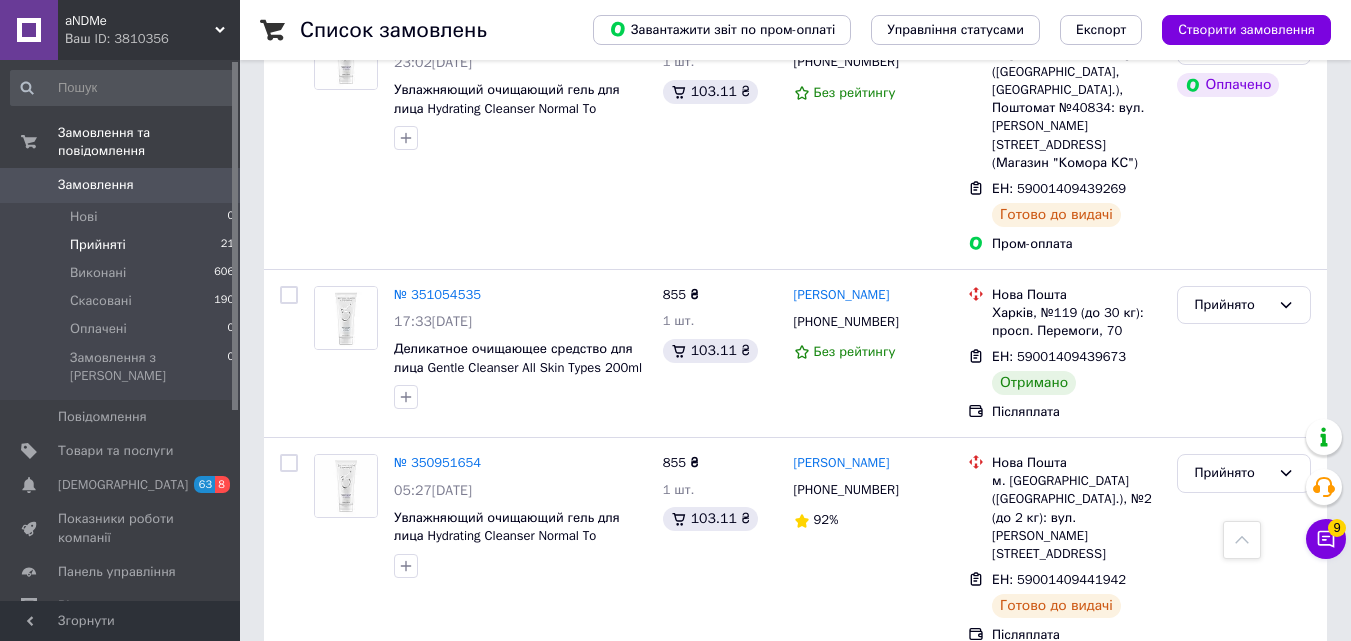 click on "Прийнято" at bounding box center [1232, 696] 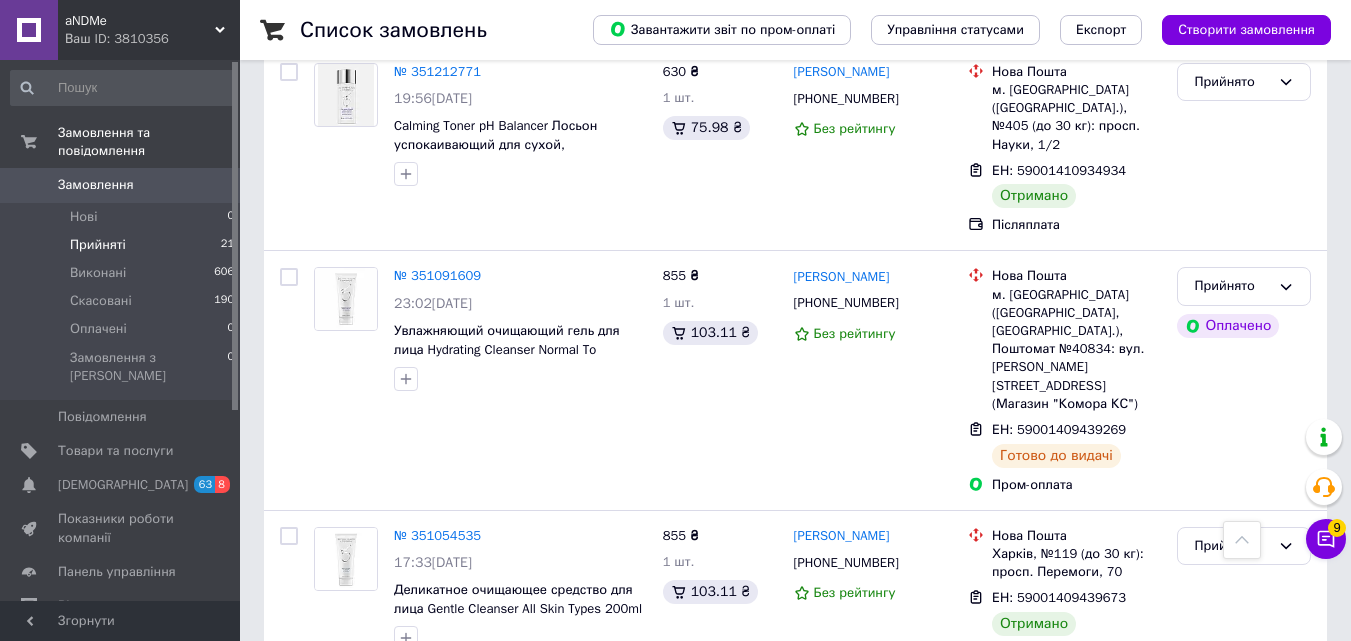scroll, scrollTop: 3636, scrollLeft: 0, axis: vertical 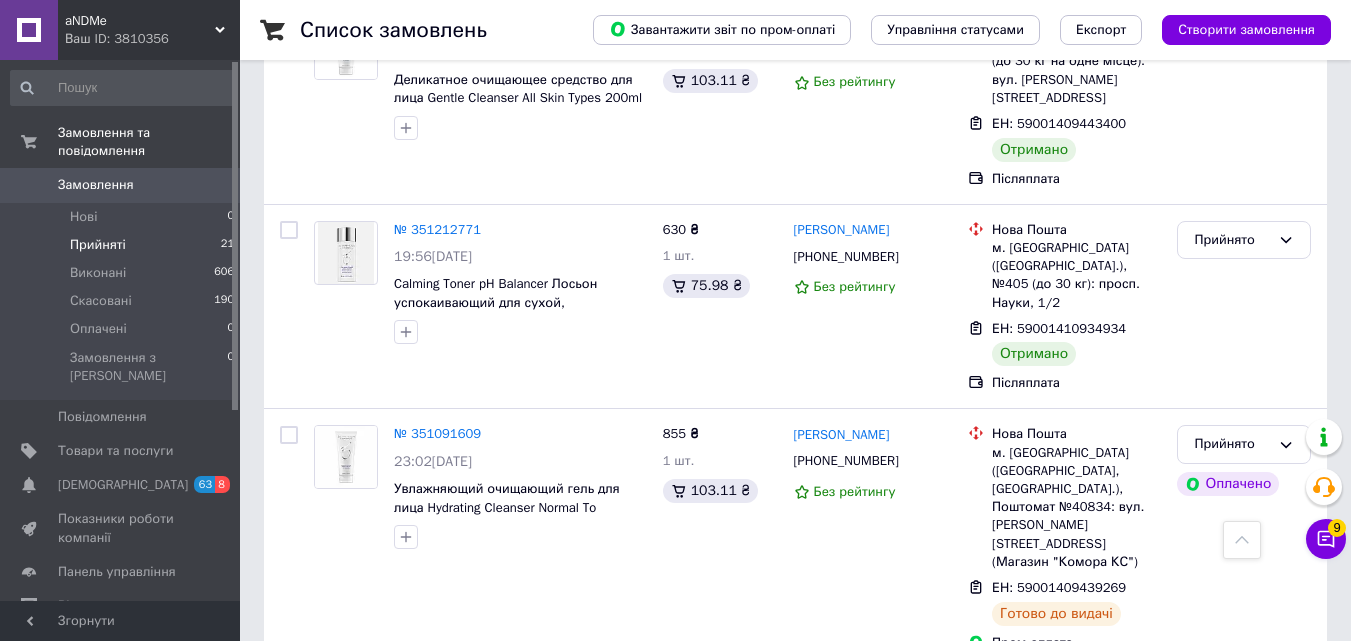 click on "Прийнято" at bounding box center [1244, 704] 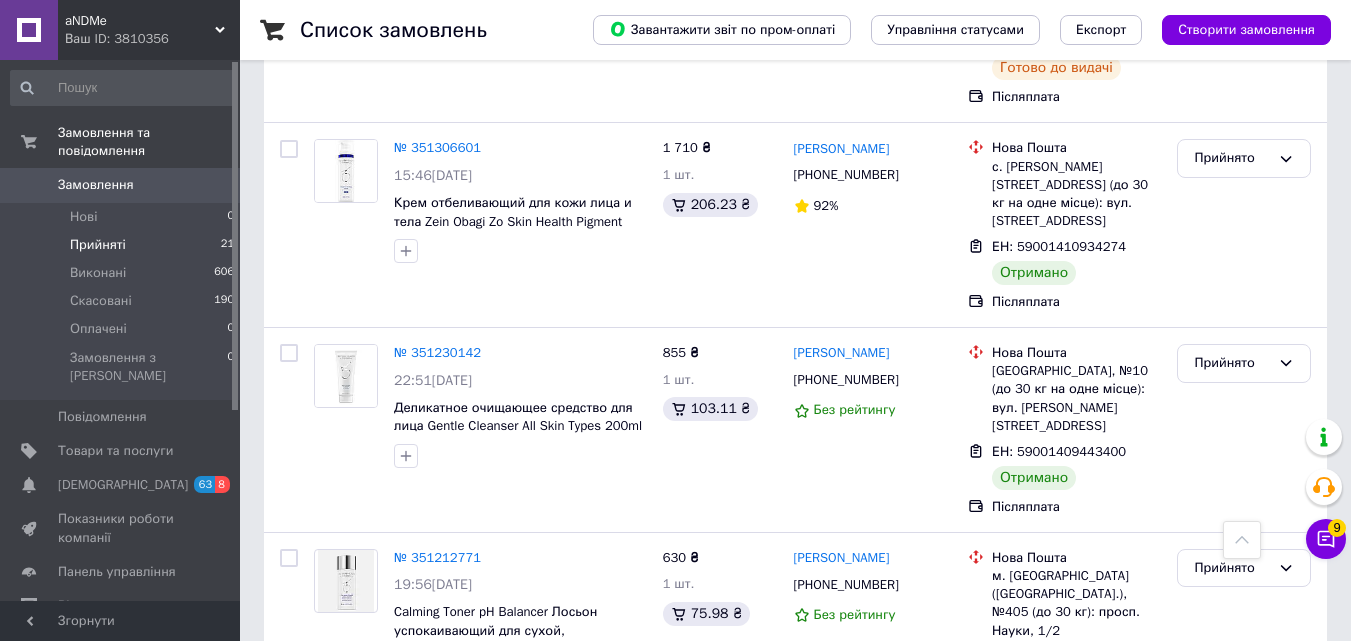 scroll, scrollTop: 3150, scrollLeft: 0, axis: vertical 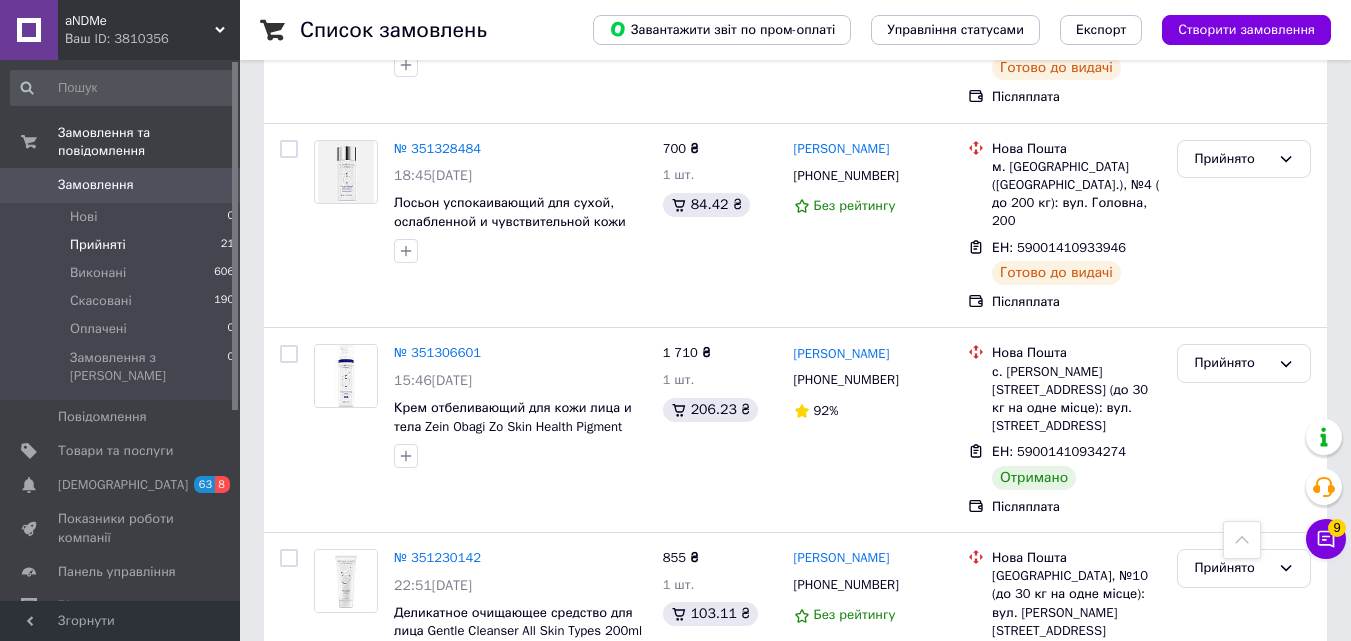 click on "Прийнято" at bounding box center [1232, 773] 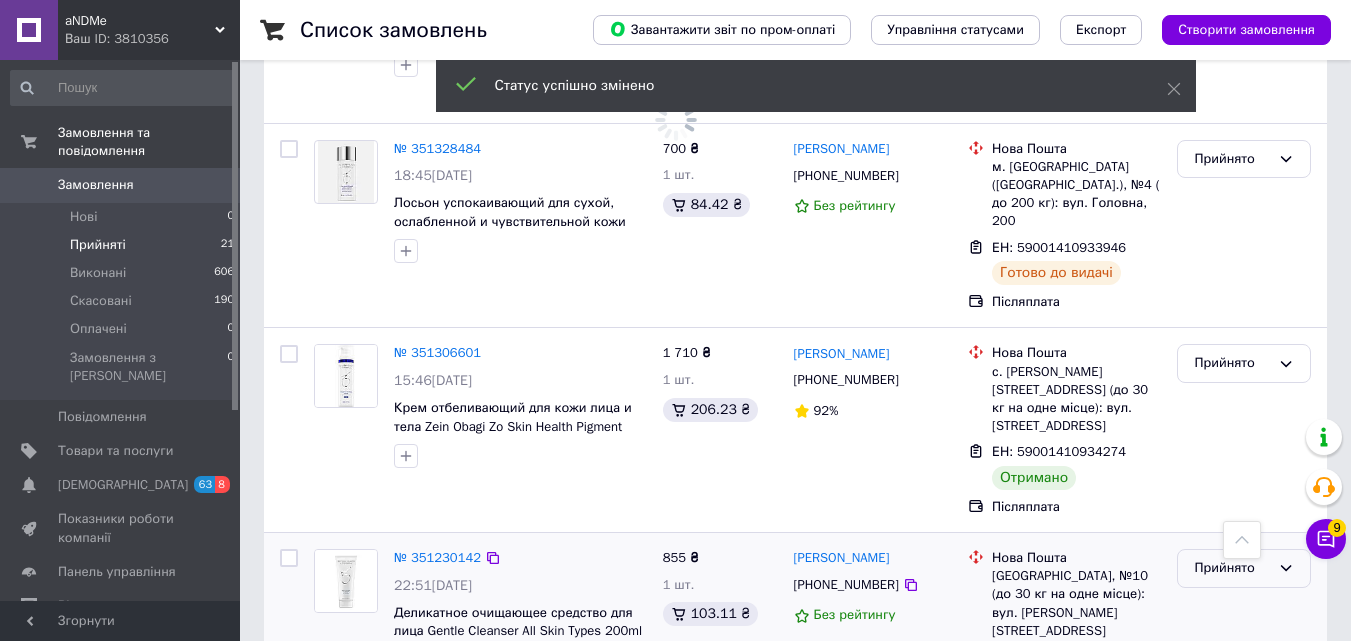 click on "Прийнято" at bounding box center (1244, 568) 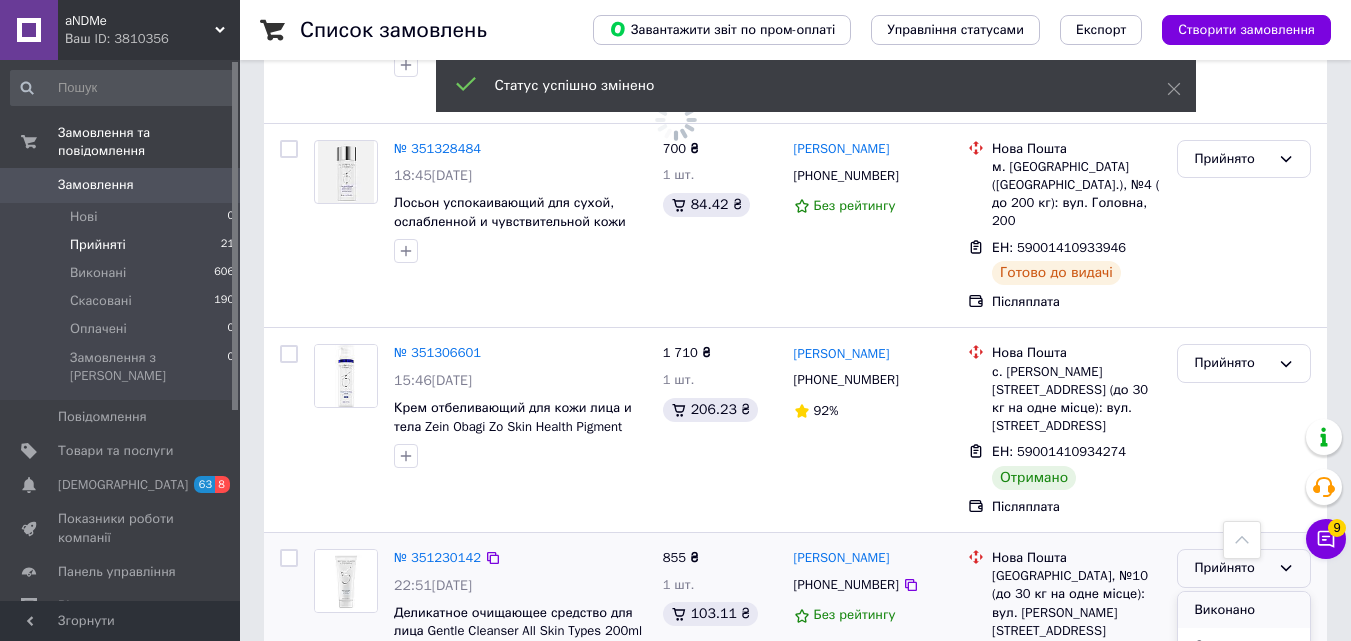 click on "Виконано" at bounding box center [1244, 610] 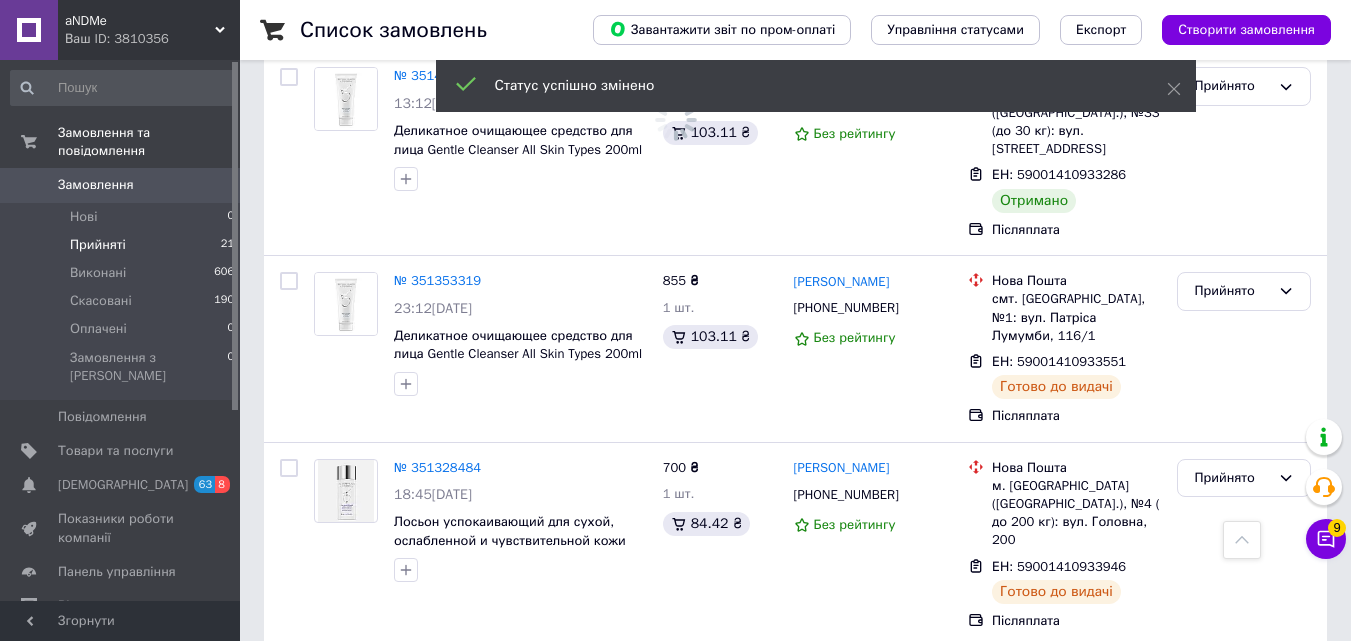 scroll, scrollTop: 2626, scrollLeft: 0, axis: vertical 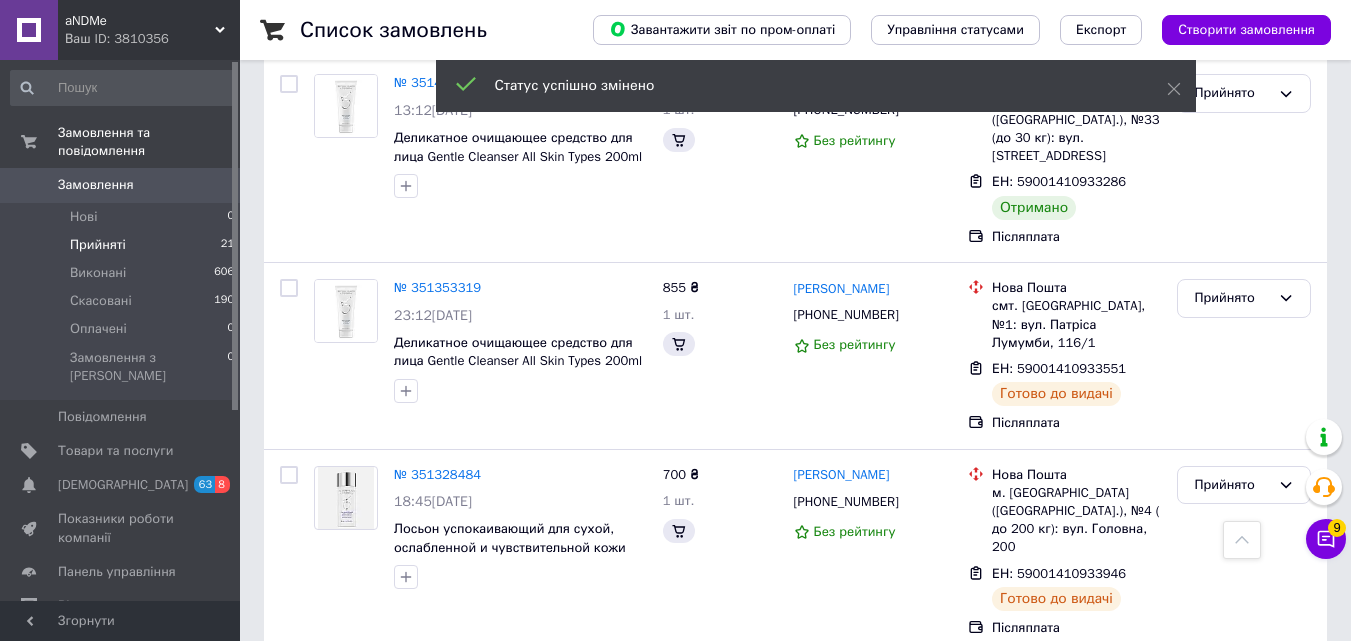 click 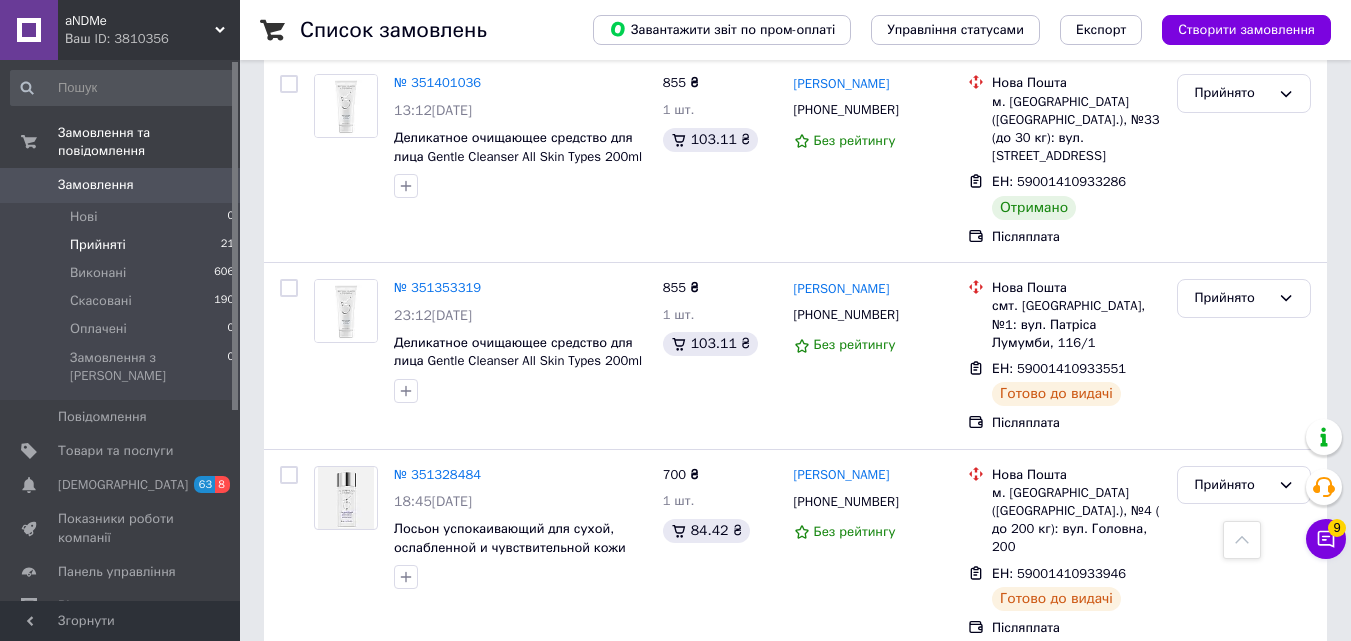 click on "Виконано" at bounding box center (1244, 731) 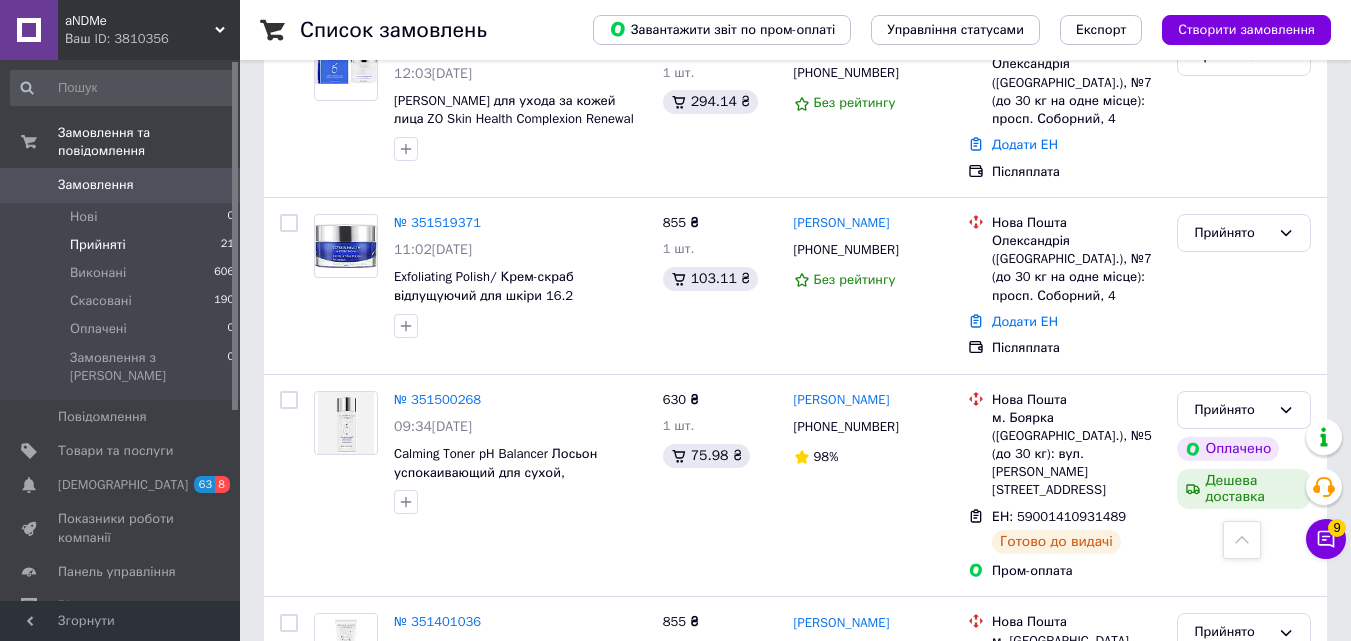 scroll, scrollTop: 2080, scrollLeft: 0, axis: vertical 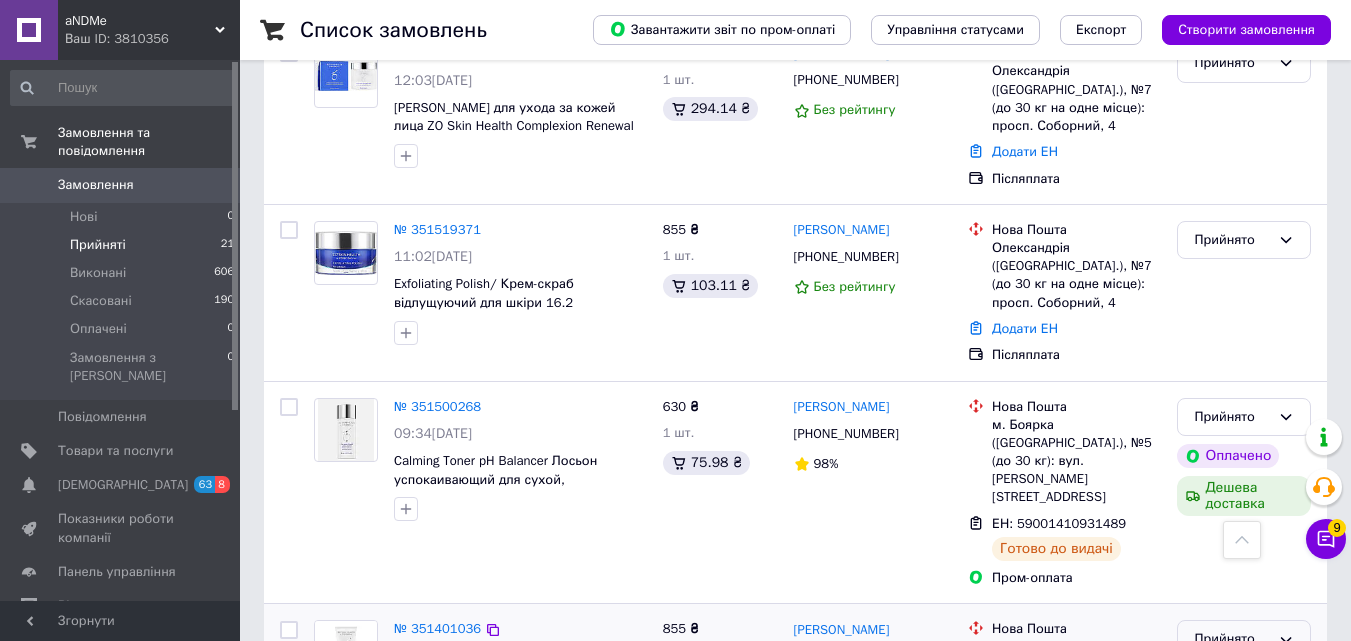 click on "Прийнято" at bounding box center [1232, 639] 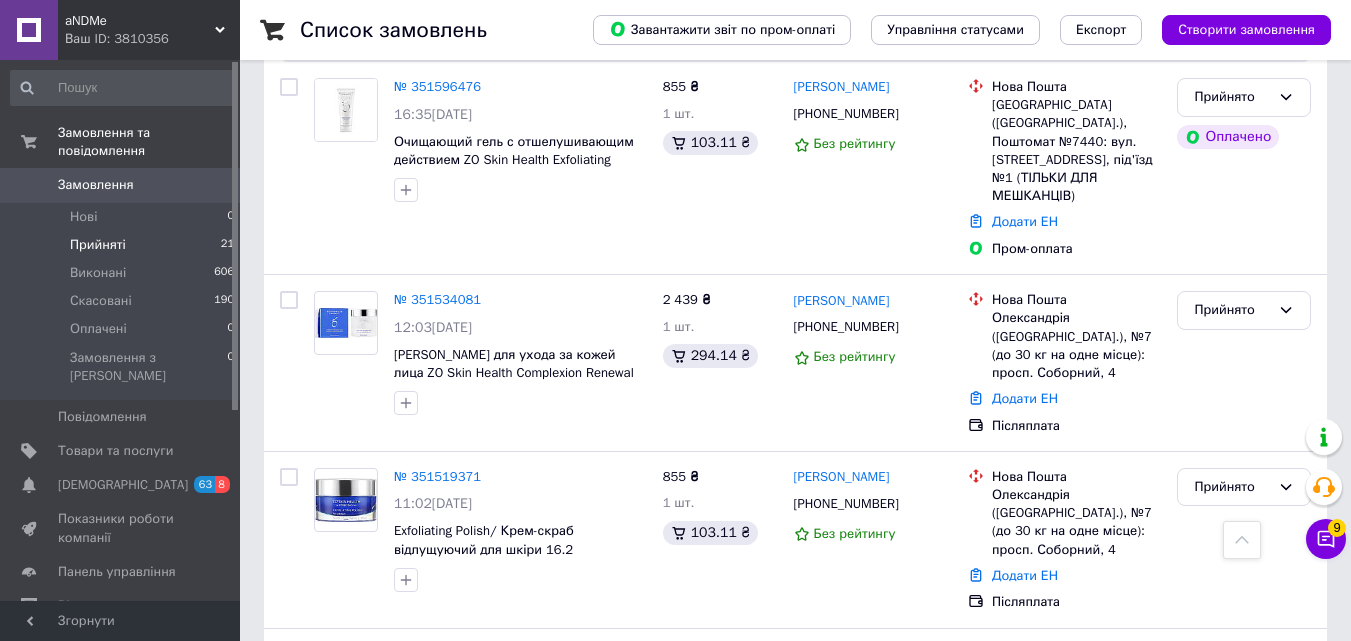 scroll, scrollTop: 1768, scrollLeft: 0, axis: vertical 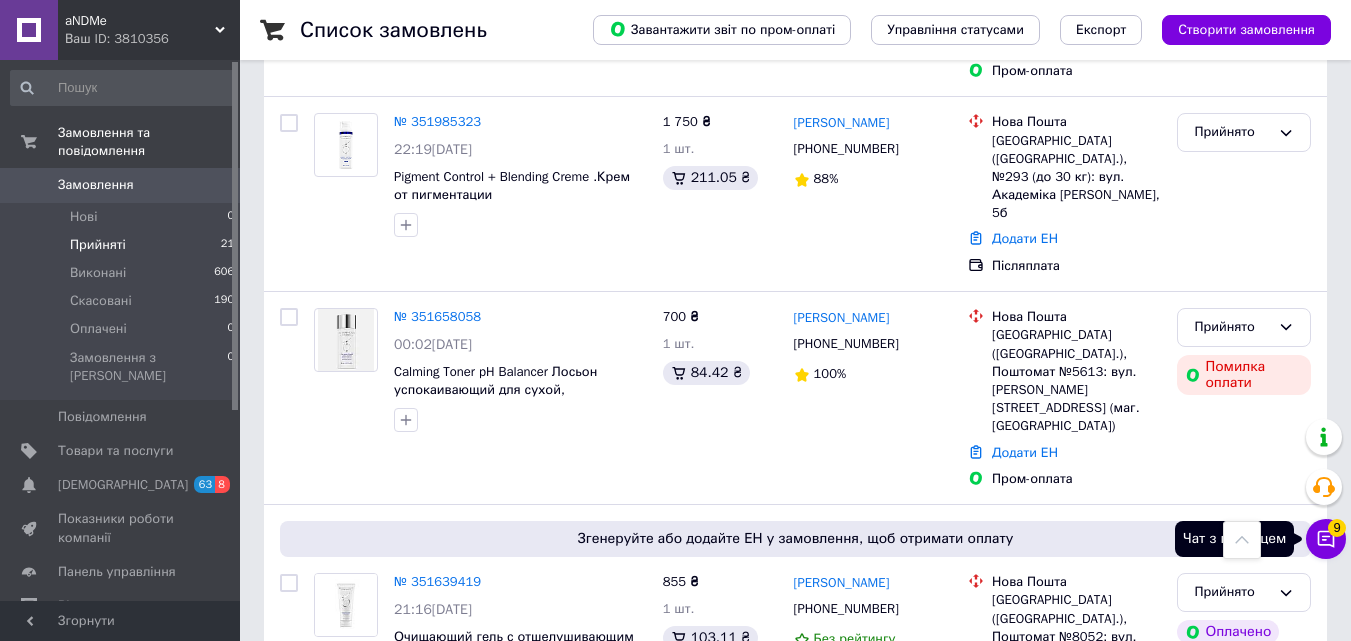 click 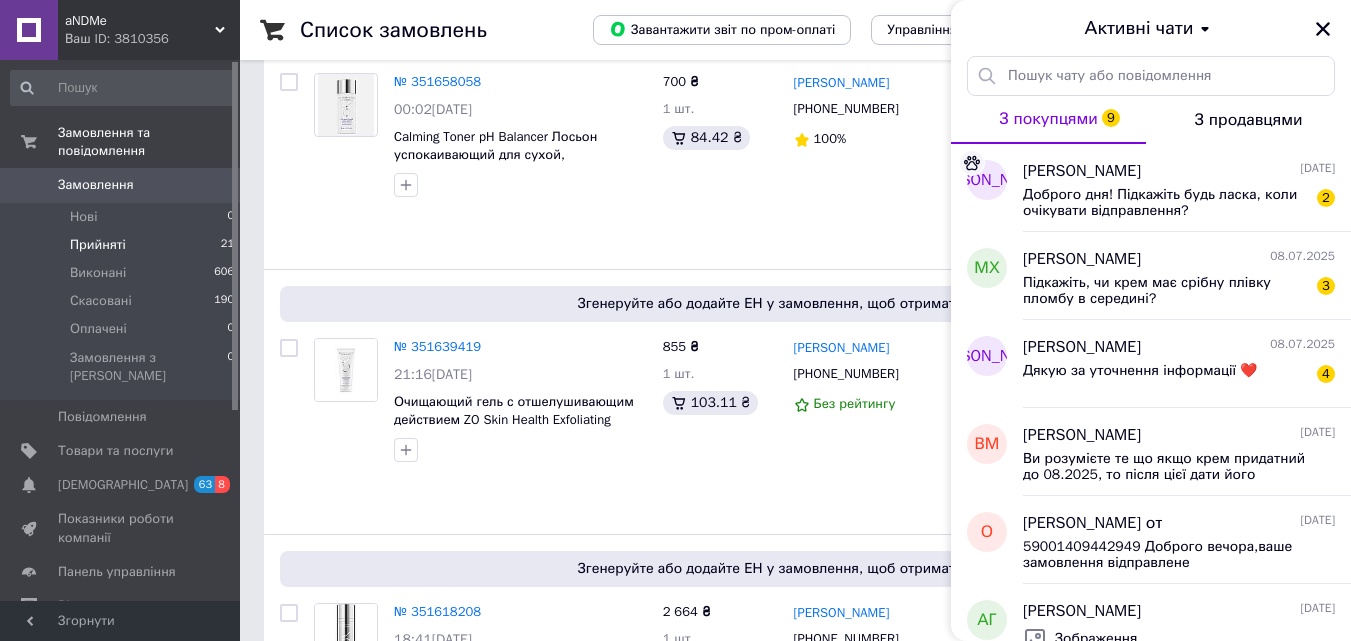 scroll, scrollTop: 1103, scrollLeft: 0, axis: vertical 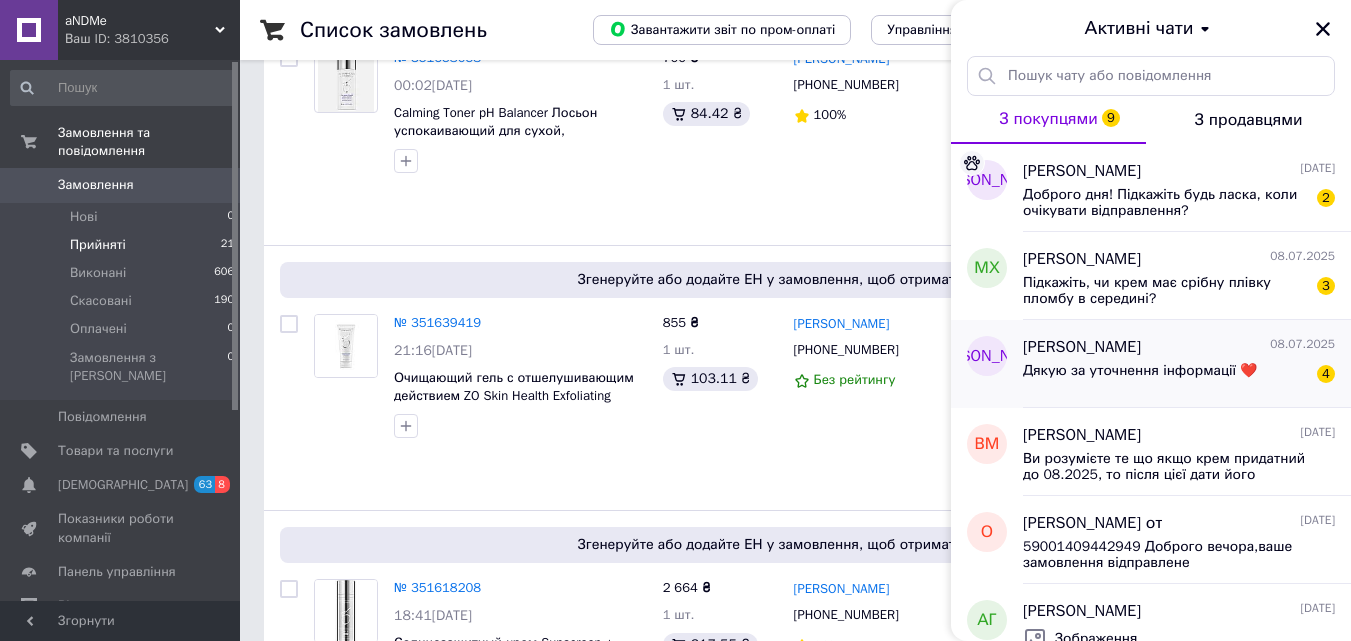 click on "Ольга Лалак 08.07.2025" at bounding box center (1179, 347) 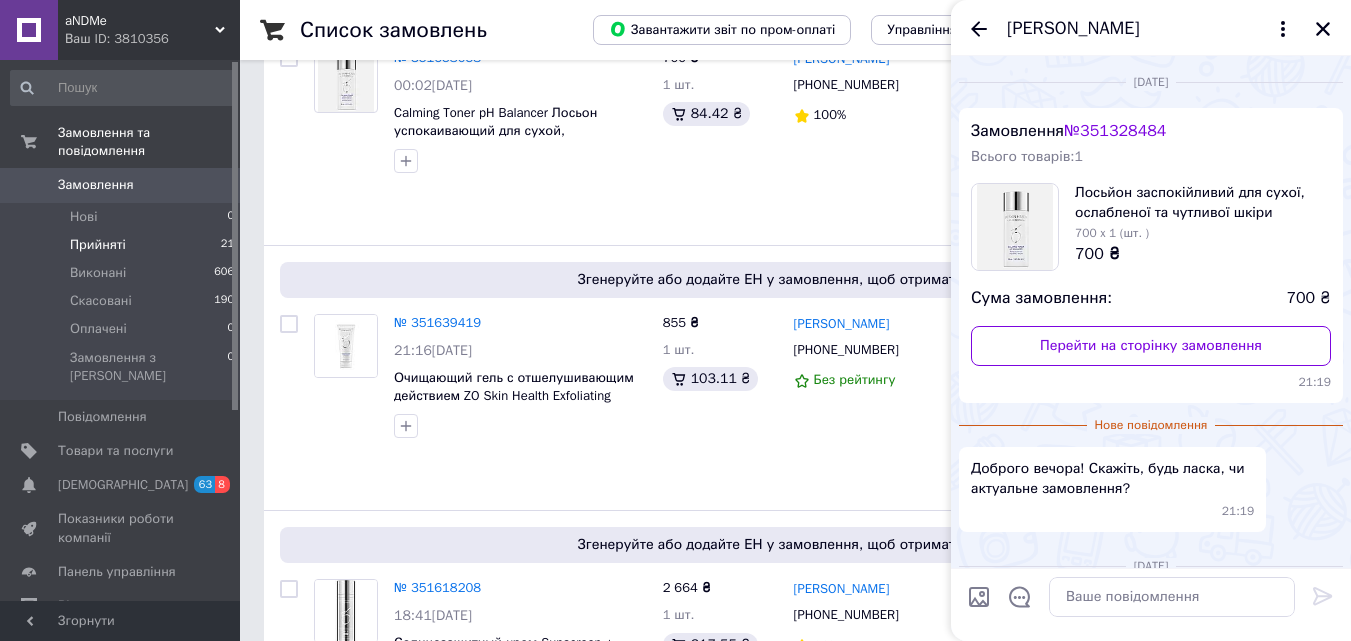 scroll, scrollTop: 246, scrollLeft: 0, axis: vertical 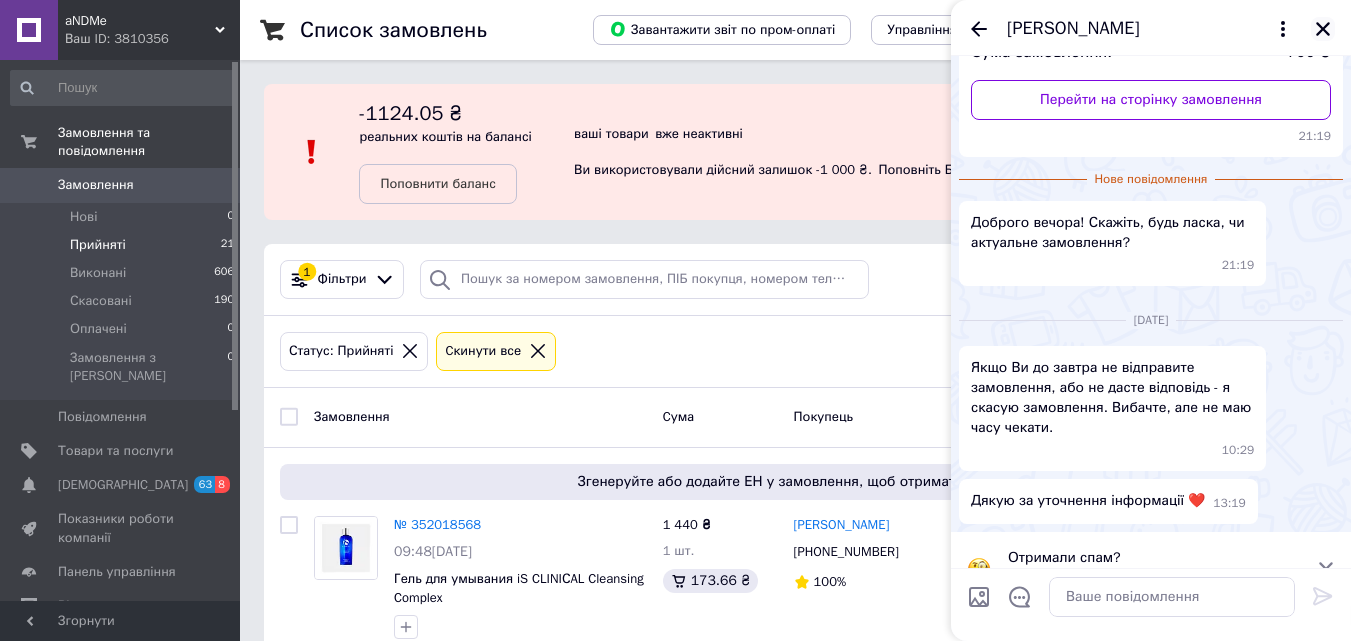 click 